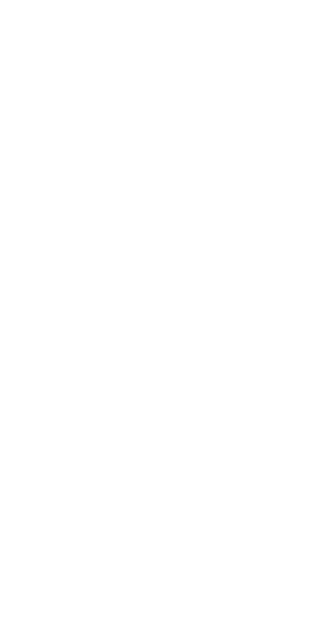 scroll, scrollTop: 0, scrollLeft: 0, axis: both 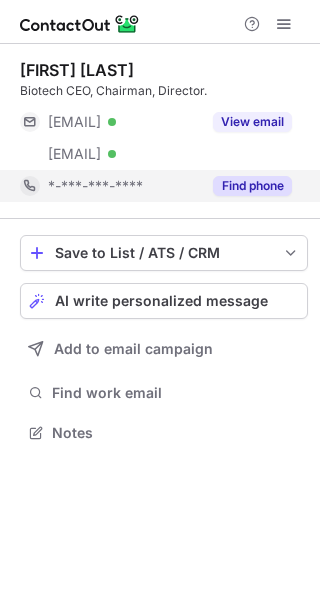 click on "*-***-***-****" at bounding box center [110, 186] 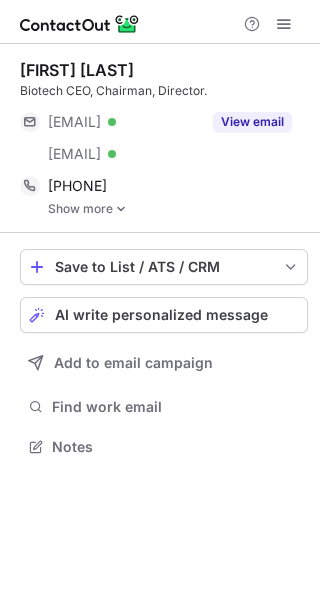 scroll, scrollTop: 10, scrollLeft: 10, axis: both 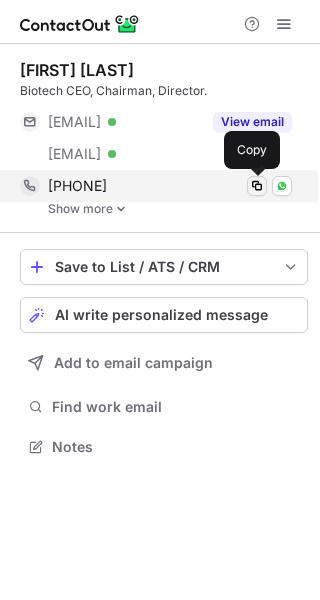 click at bounding box center (257, 186) 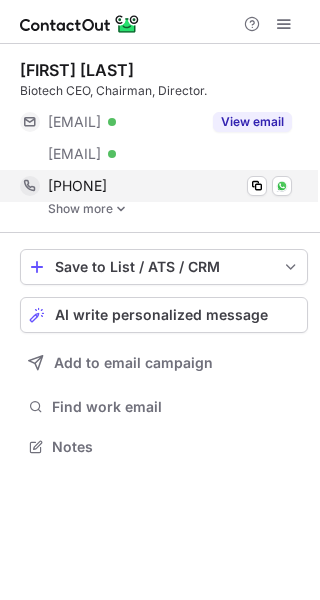 type 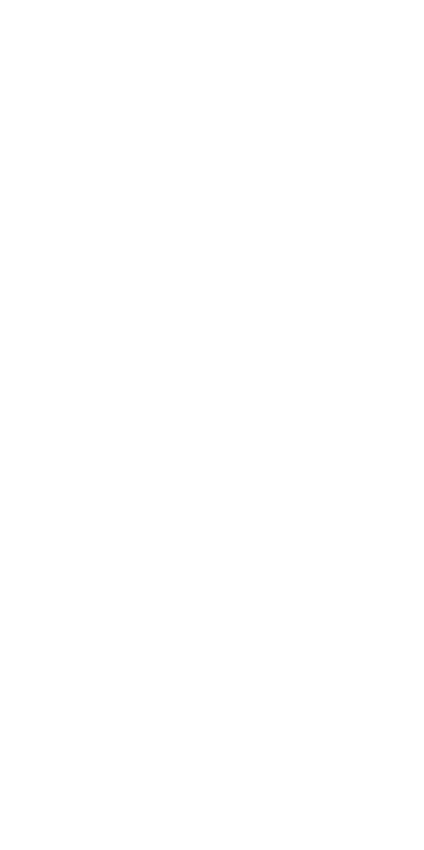 scroll, scrollTop: 0, scrollLeft: 0, axis: both 